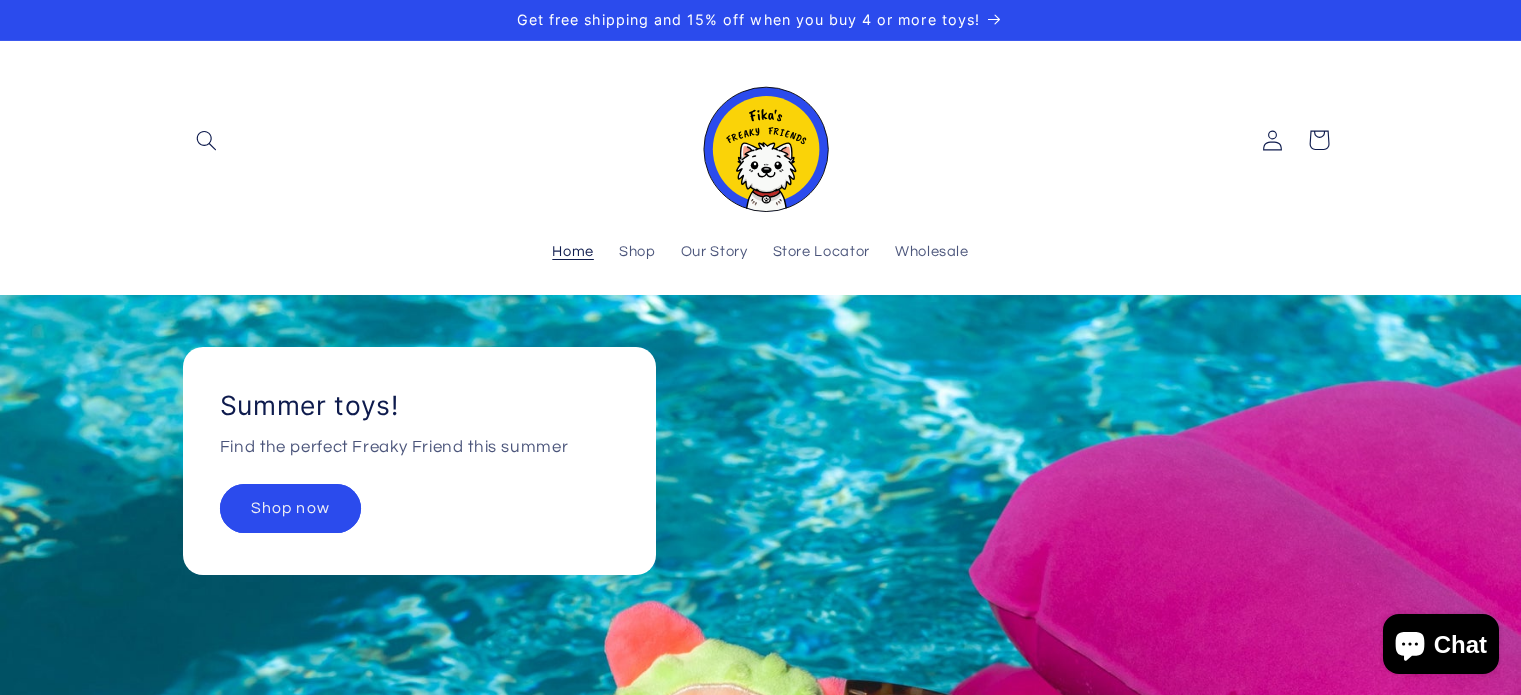 scroll, scrollTop: 0, scrollLeft: 0, axis: both 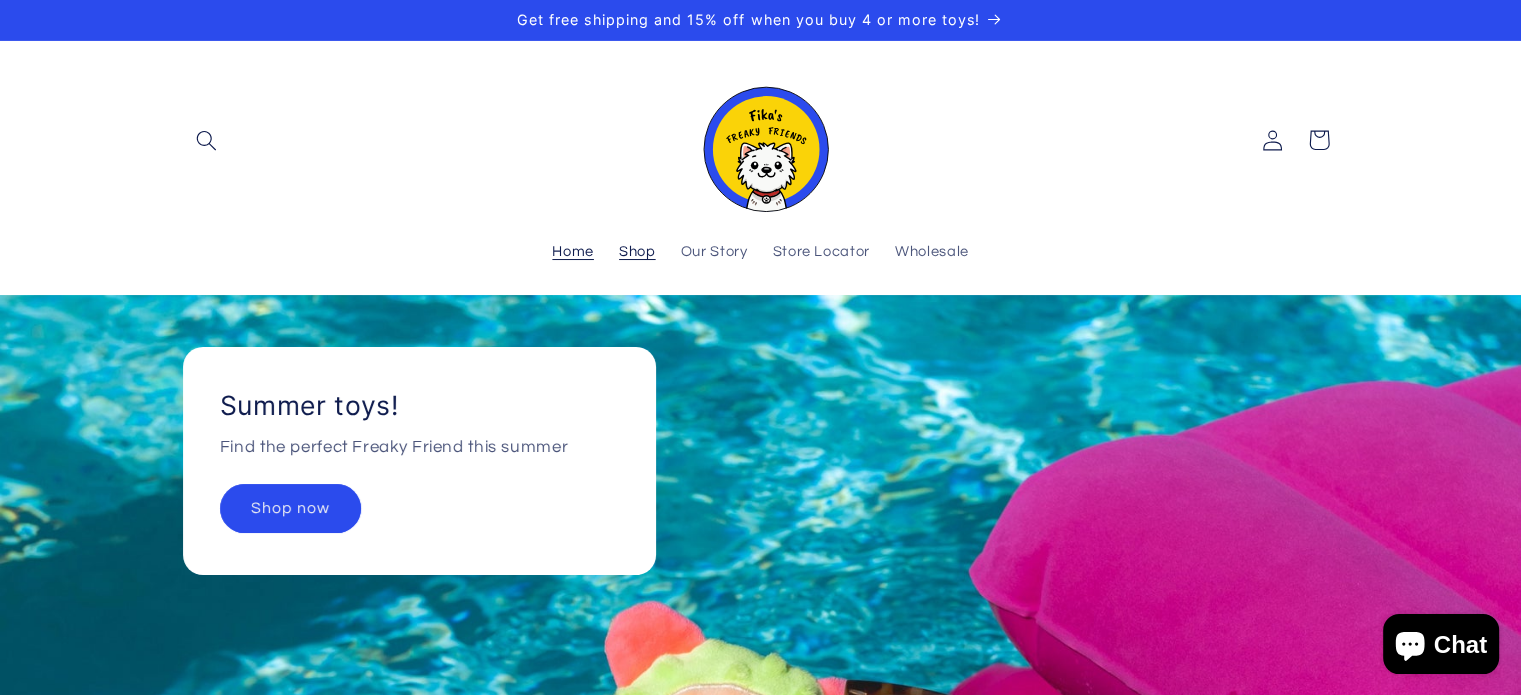 click on "Shop" at bounding box center [637, 252] 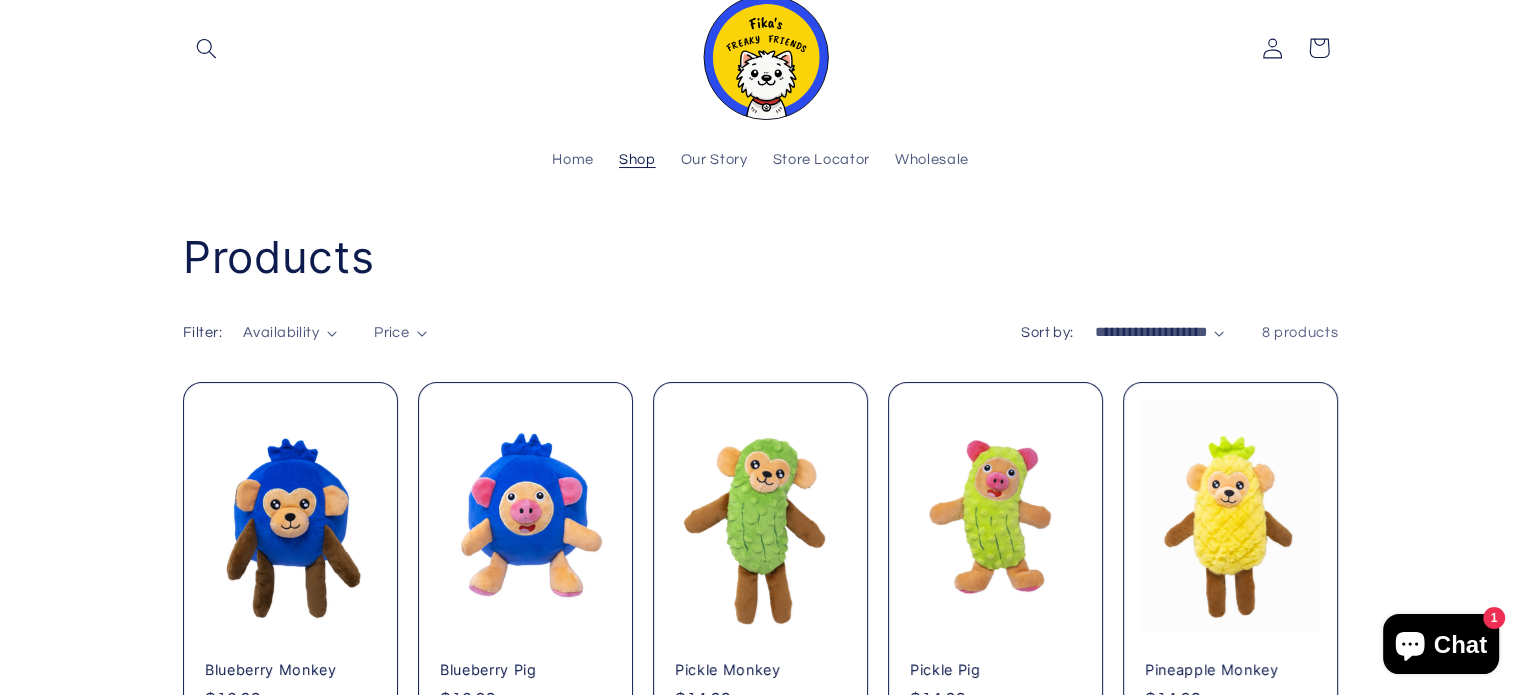 scroll, scrollTop: 0, scrollLeft: 0, axis: both 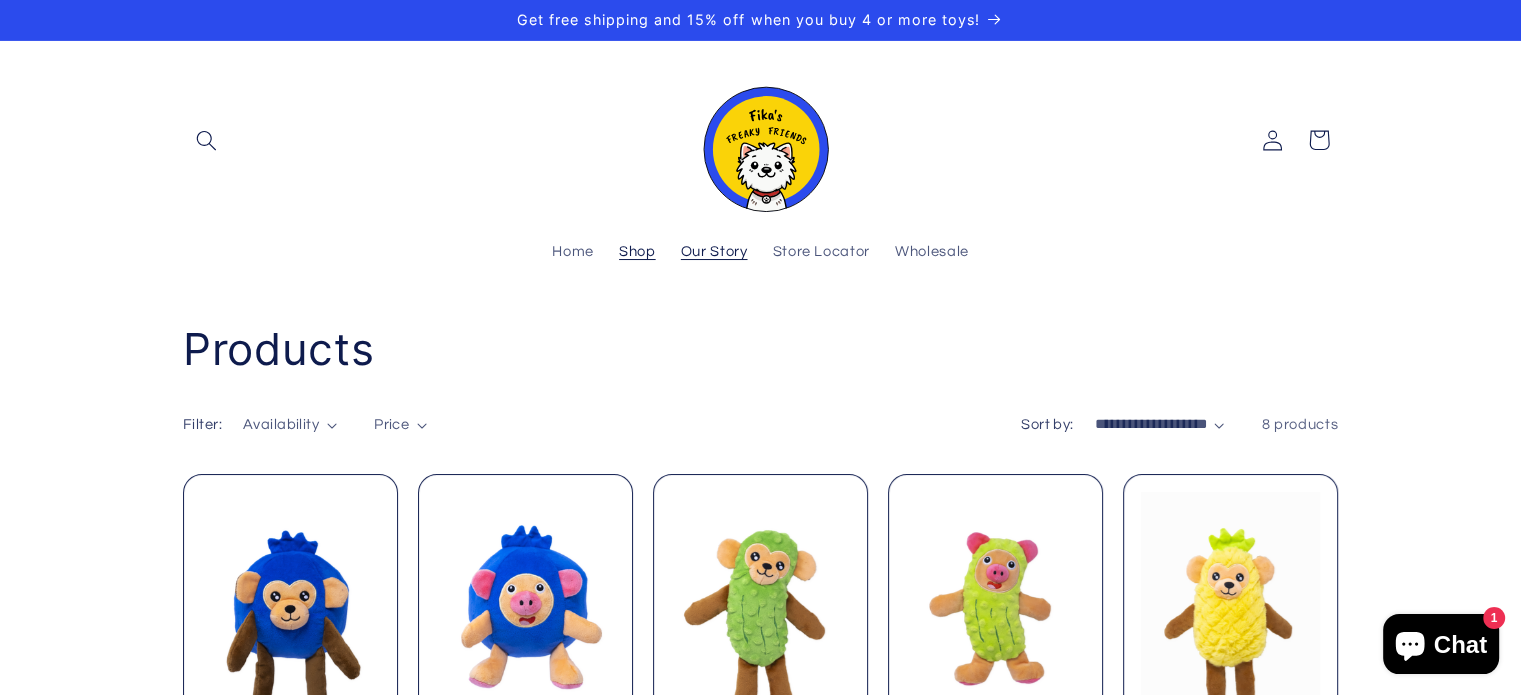 click on "Our Story" at bounding box center (714, 252) 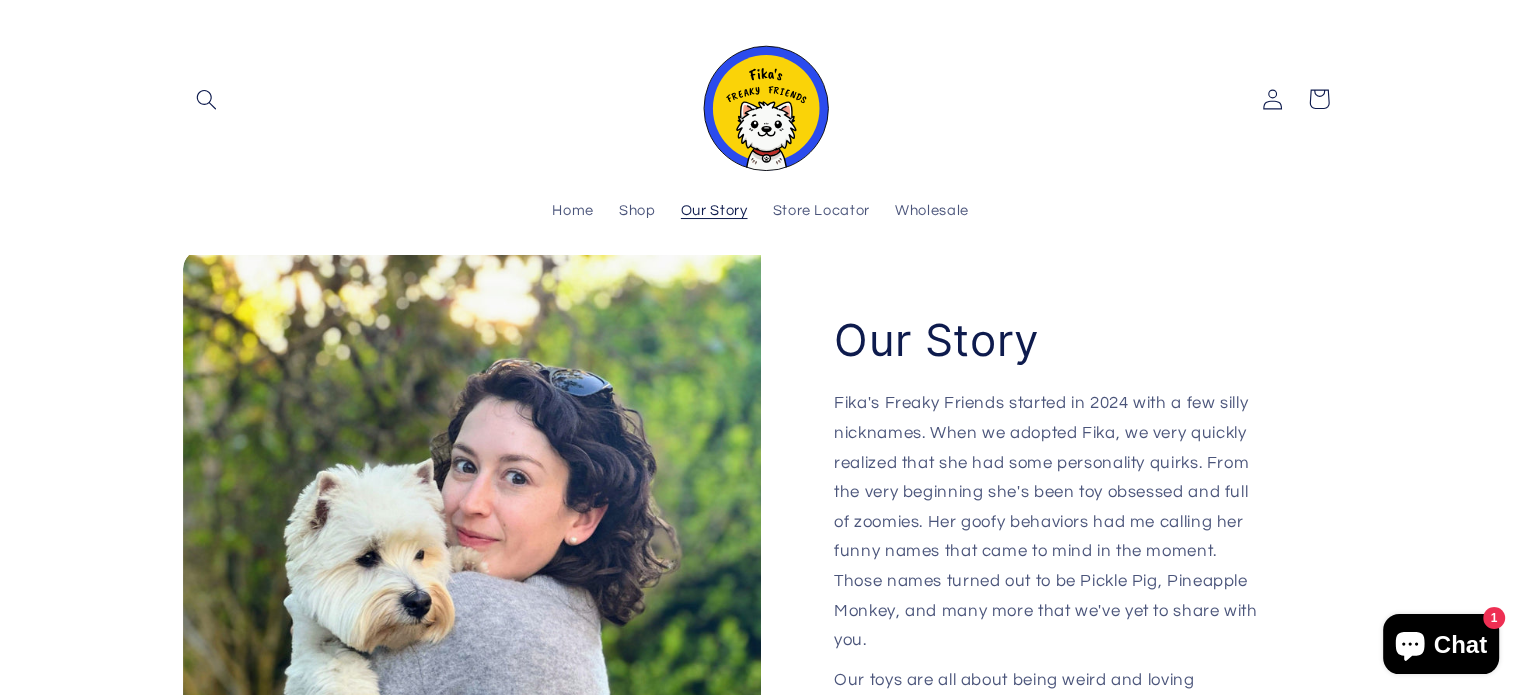 scroll, scrollTop: 0, scrollLeft: 0, axis: both 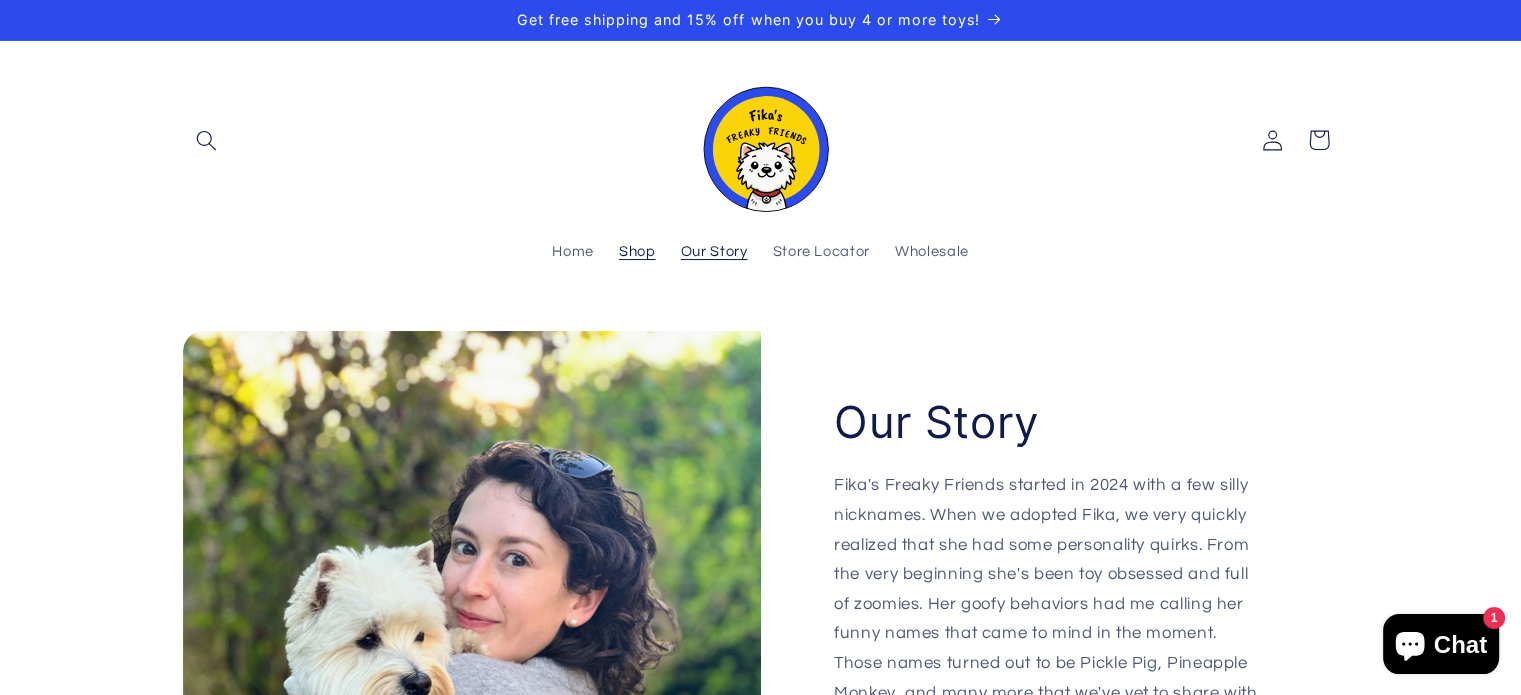 click on "Shop" at bounding box center (637, 252) 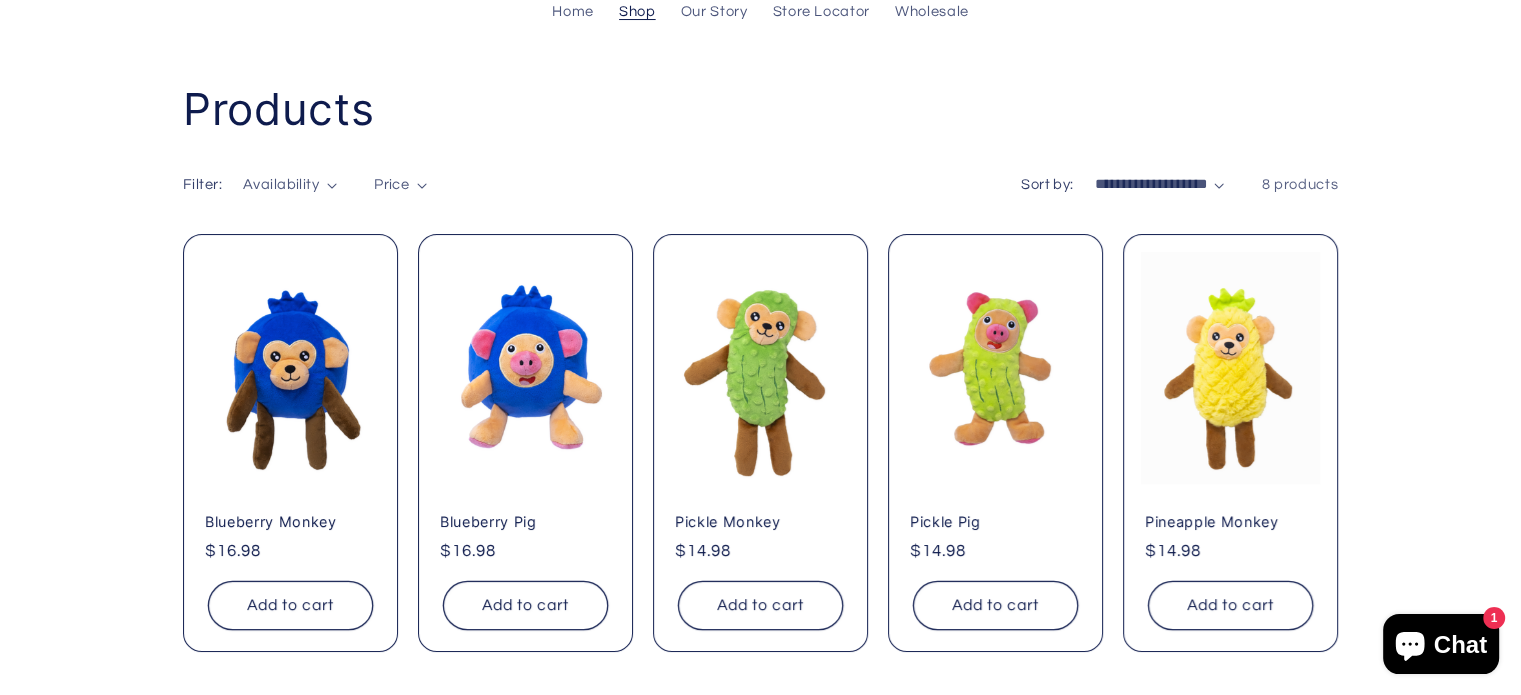 scroll, scrollTop: 296, scrollLeft: 0, axis: vertical 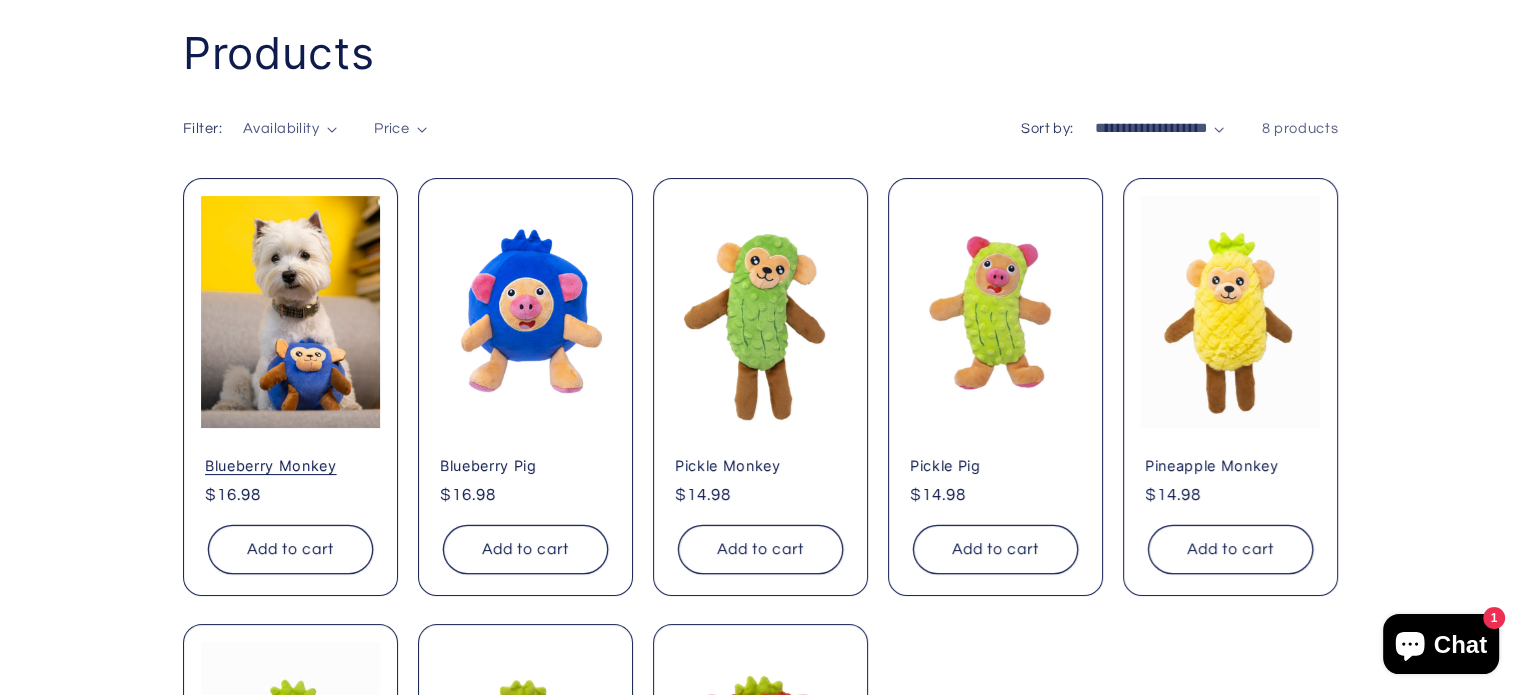 click on "Blueberry Monkey" at bounding box center (290, 466) 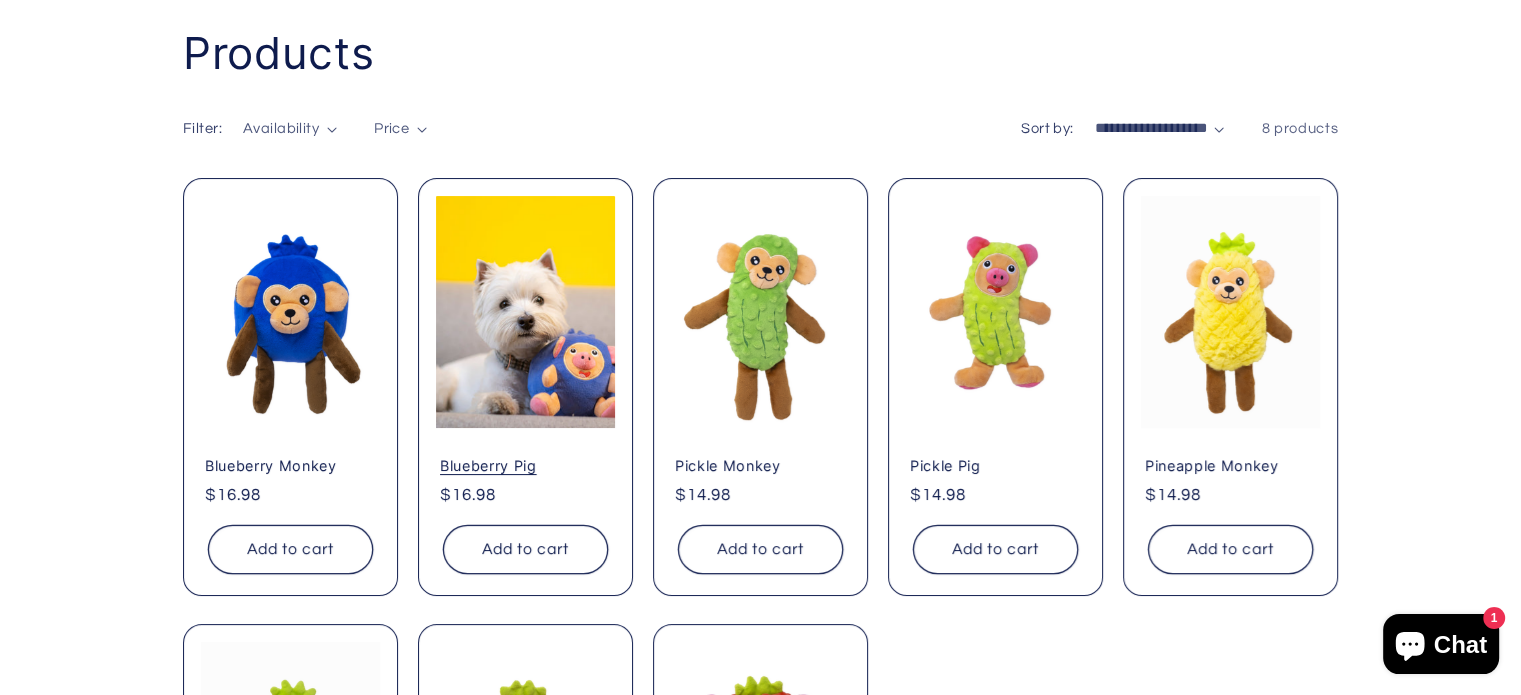 click on "Blueberry Pig" at bounding box center (525, 466) 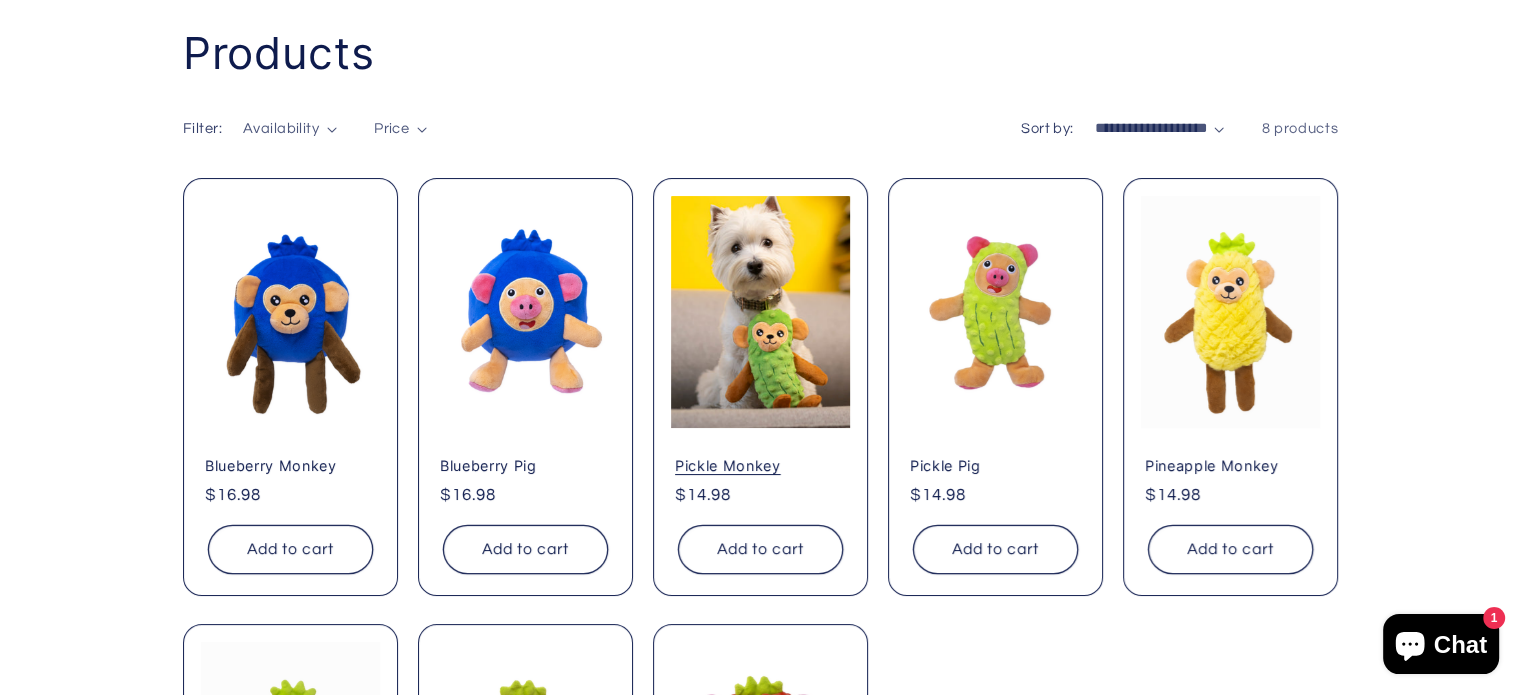 click on "Pickle Monkey" at bounding box center [760, 466] 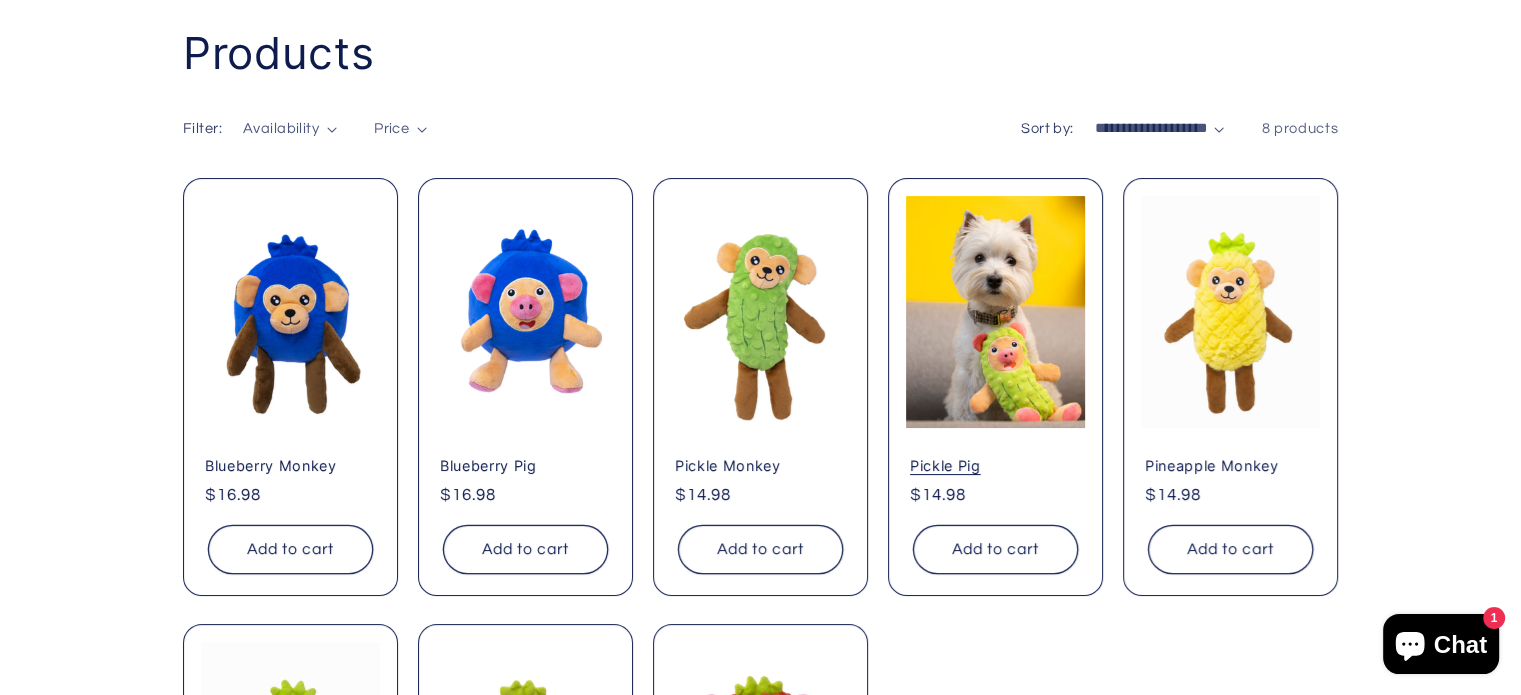 click on "Pickle Pig" at bounding box center (995, 466) 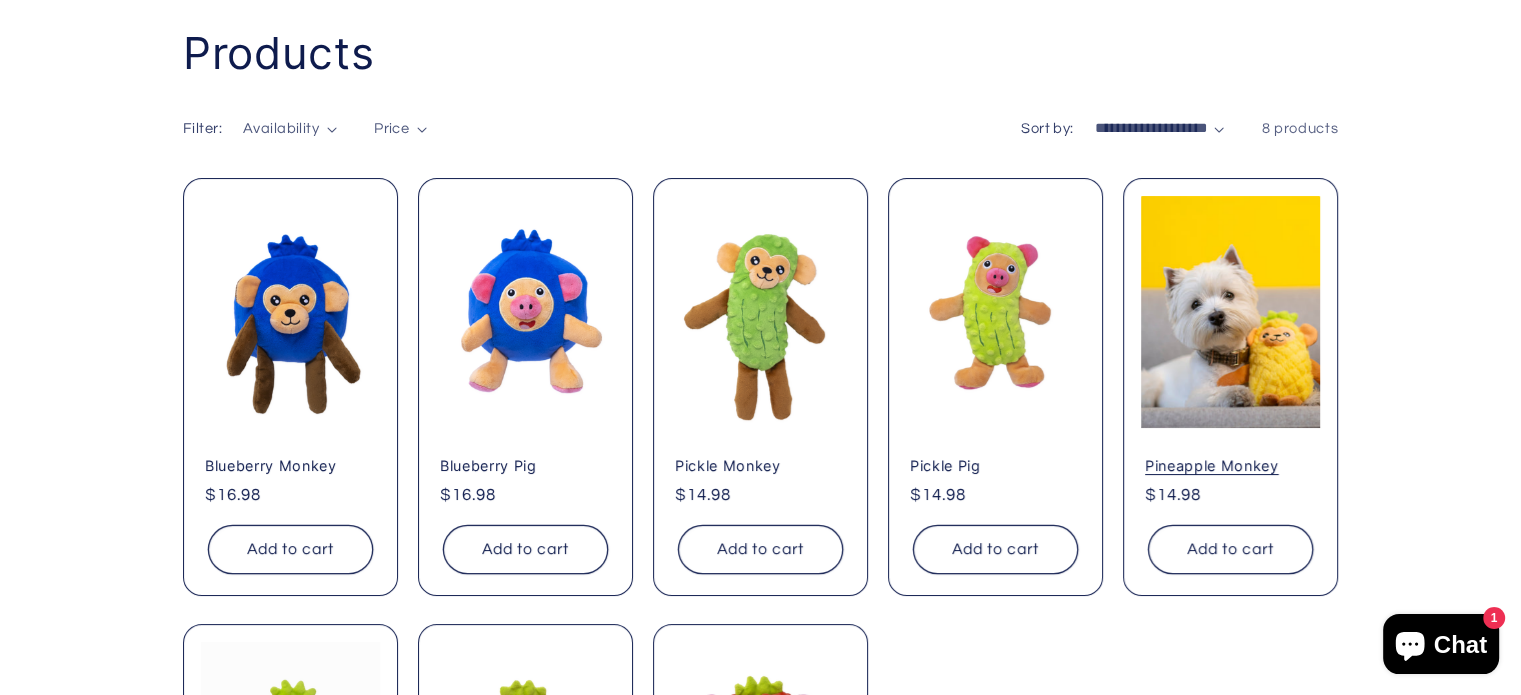 click on "Pineapple Monkey" at bounding box center (1230, 466) 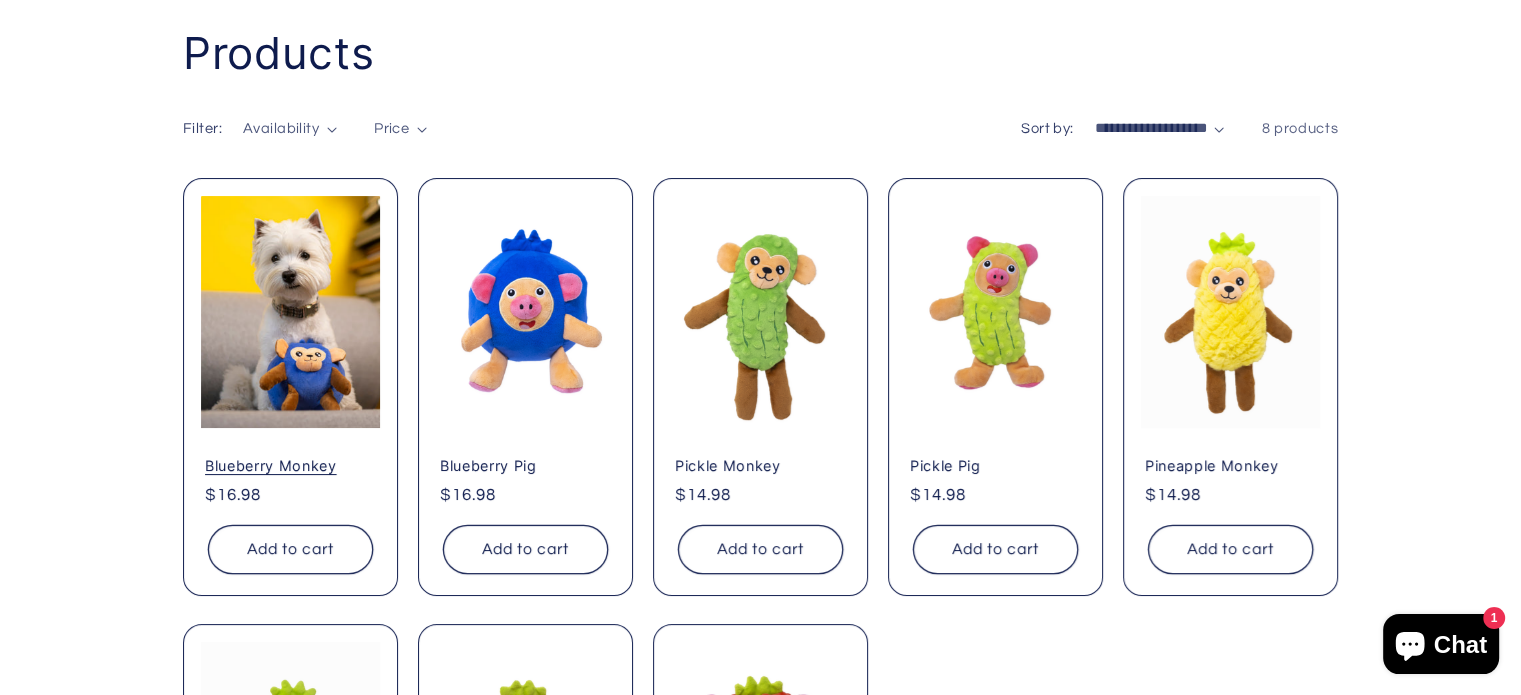 scroll, scrollTop: 0, scrollLeft: 0, axis: both 